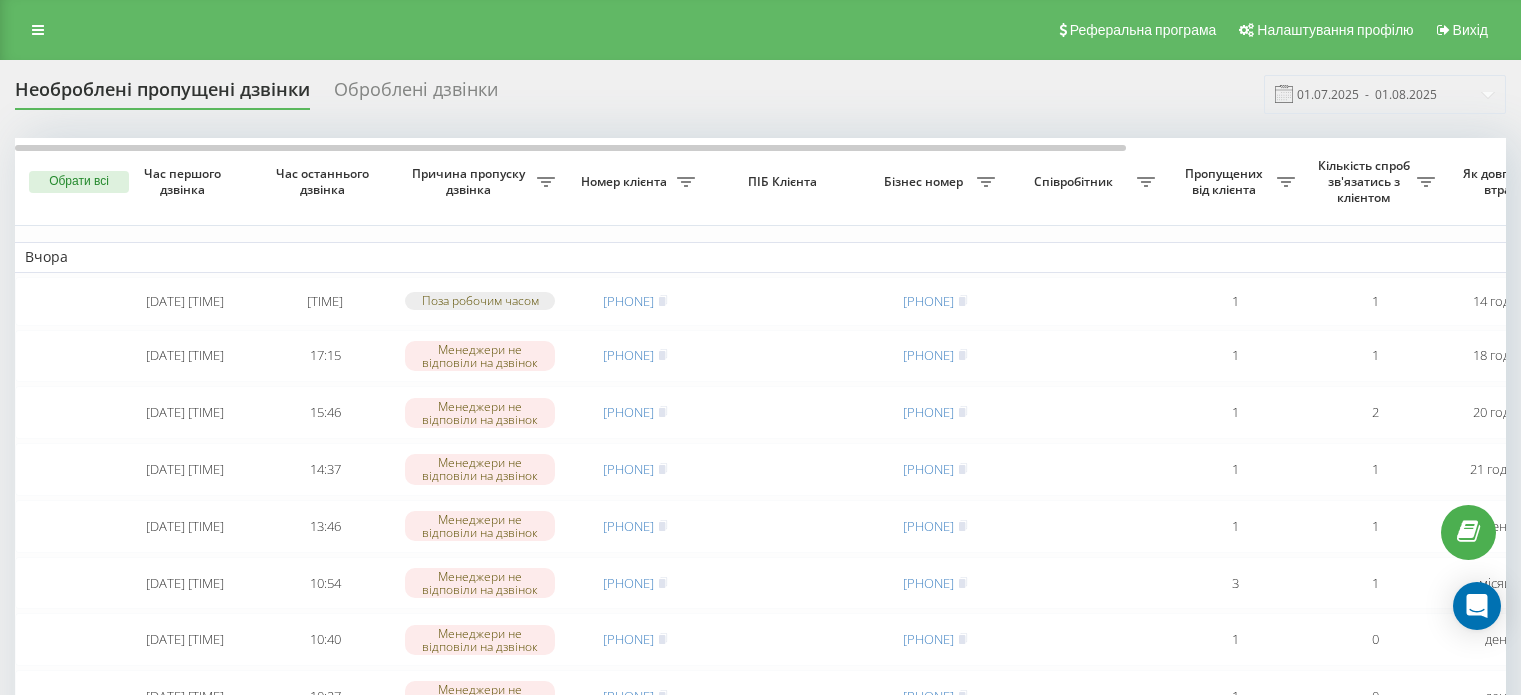 scroll, scrollTop: 0, scrollLeft: 0, axis: both 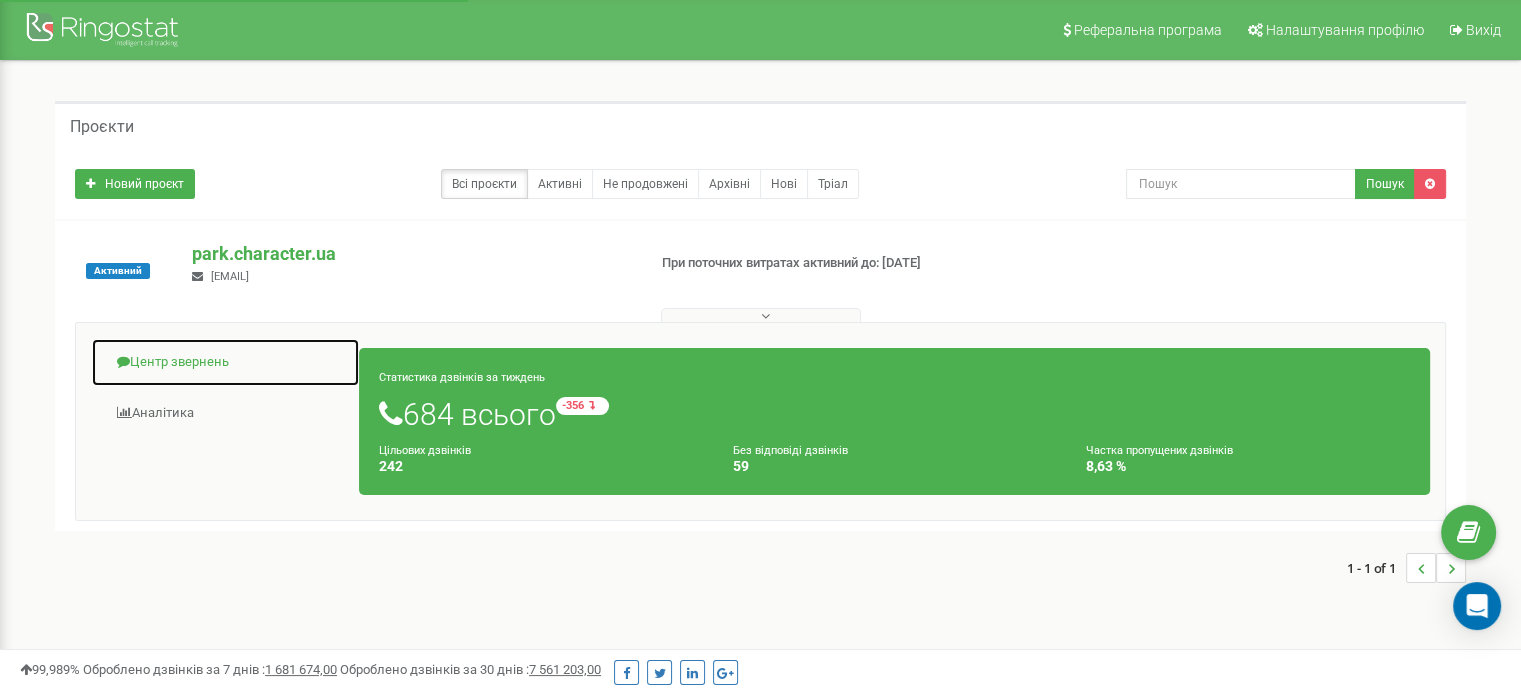 click on "Центр звернень" at bounding box center [225, 362] 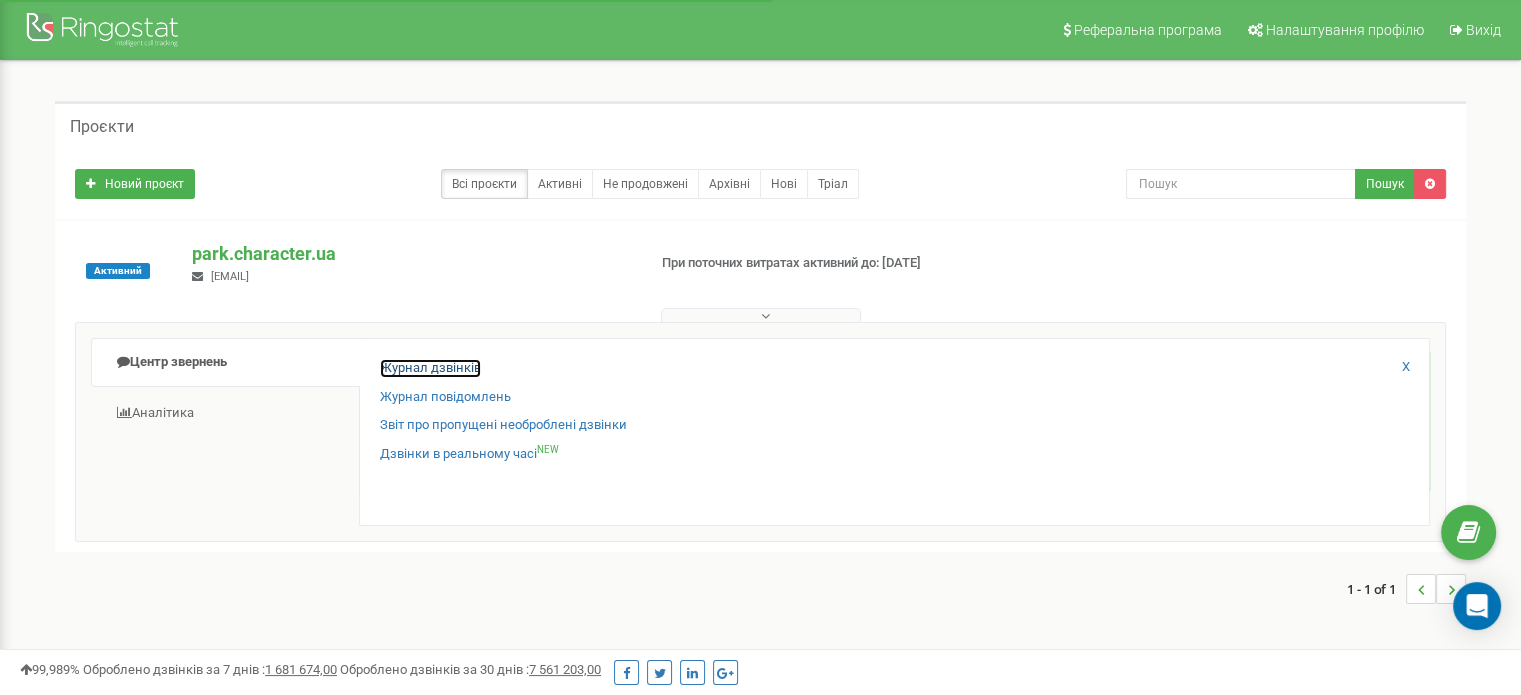 click on "Журнал дзвінків" at bounding box center (430, 368) 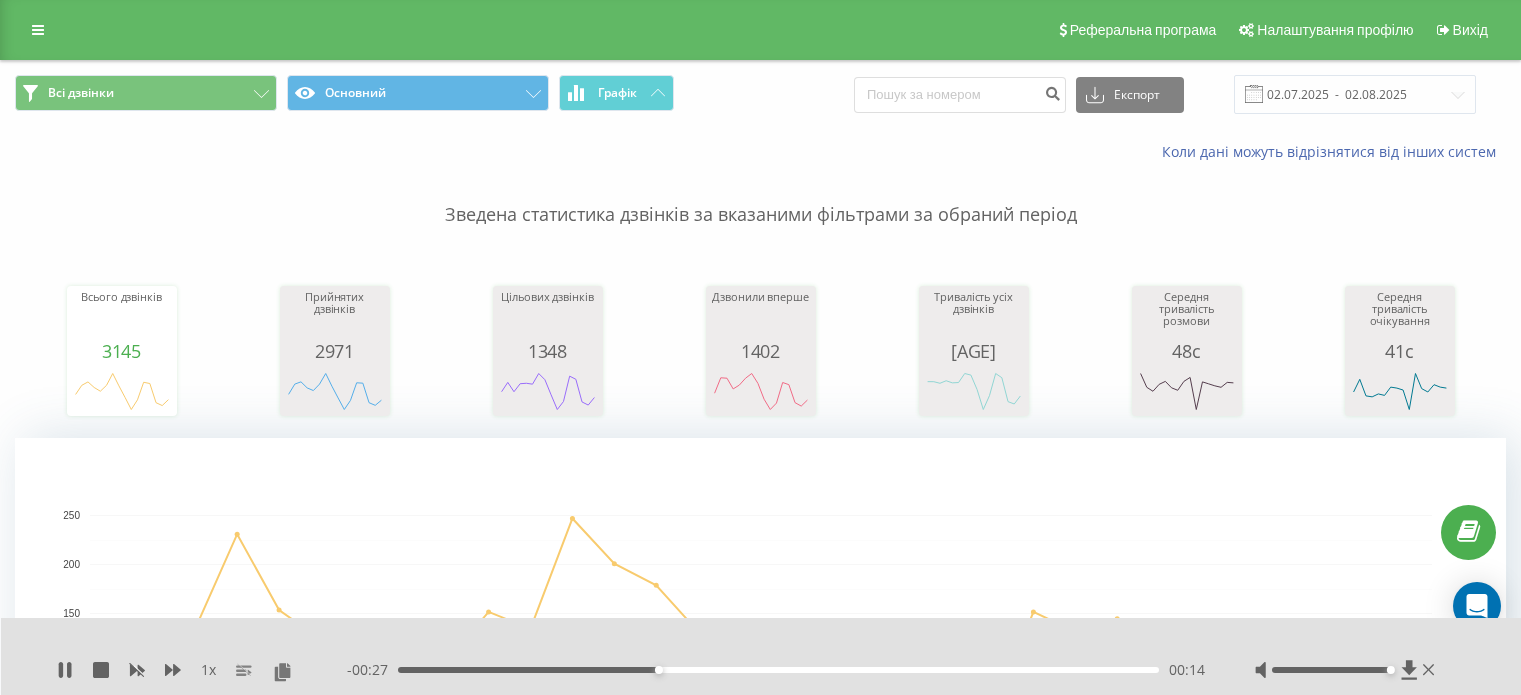 scroll, scrollTop: 0, scrollLeft: 0, axis: both 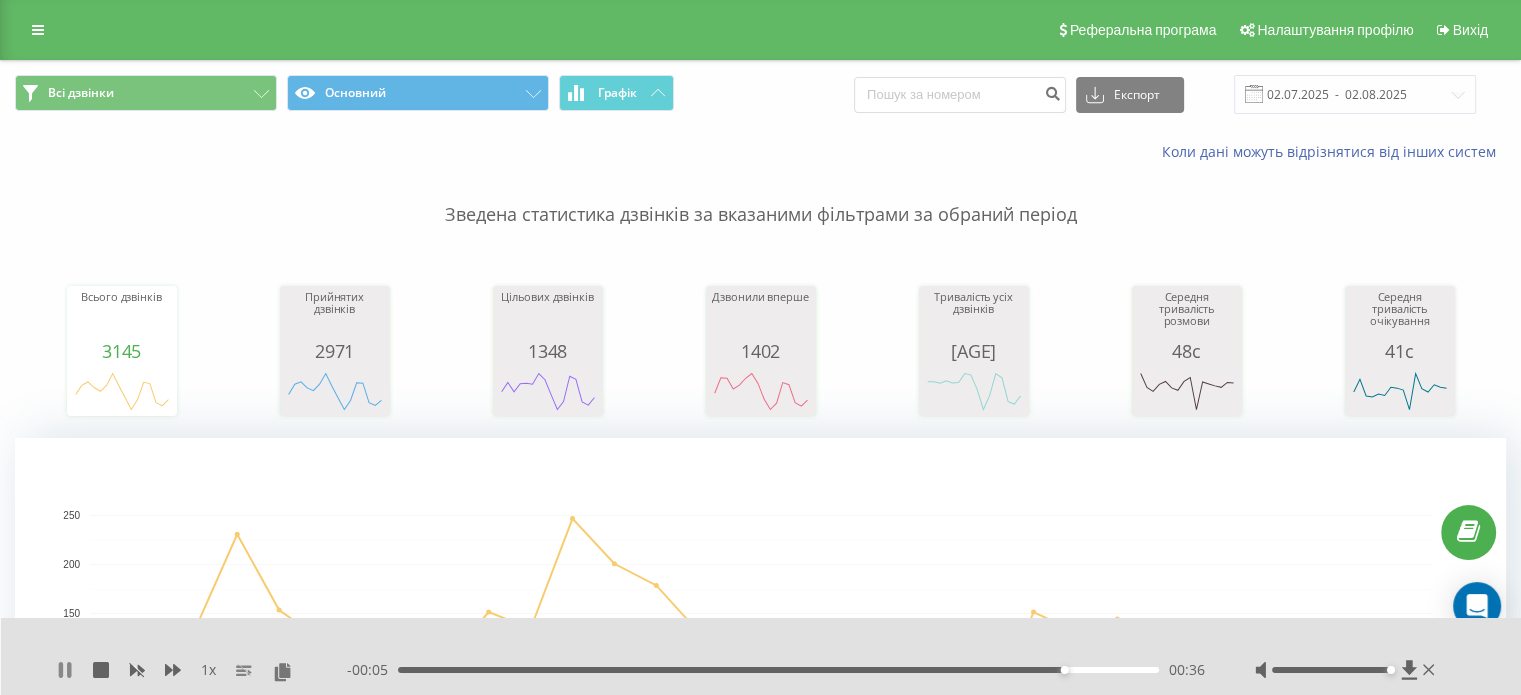 click 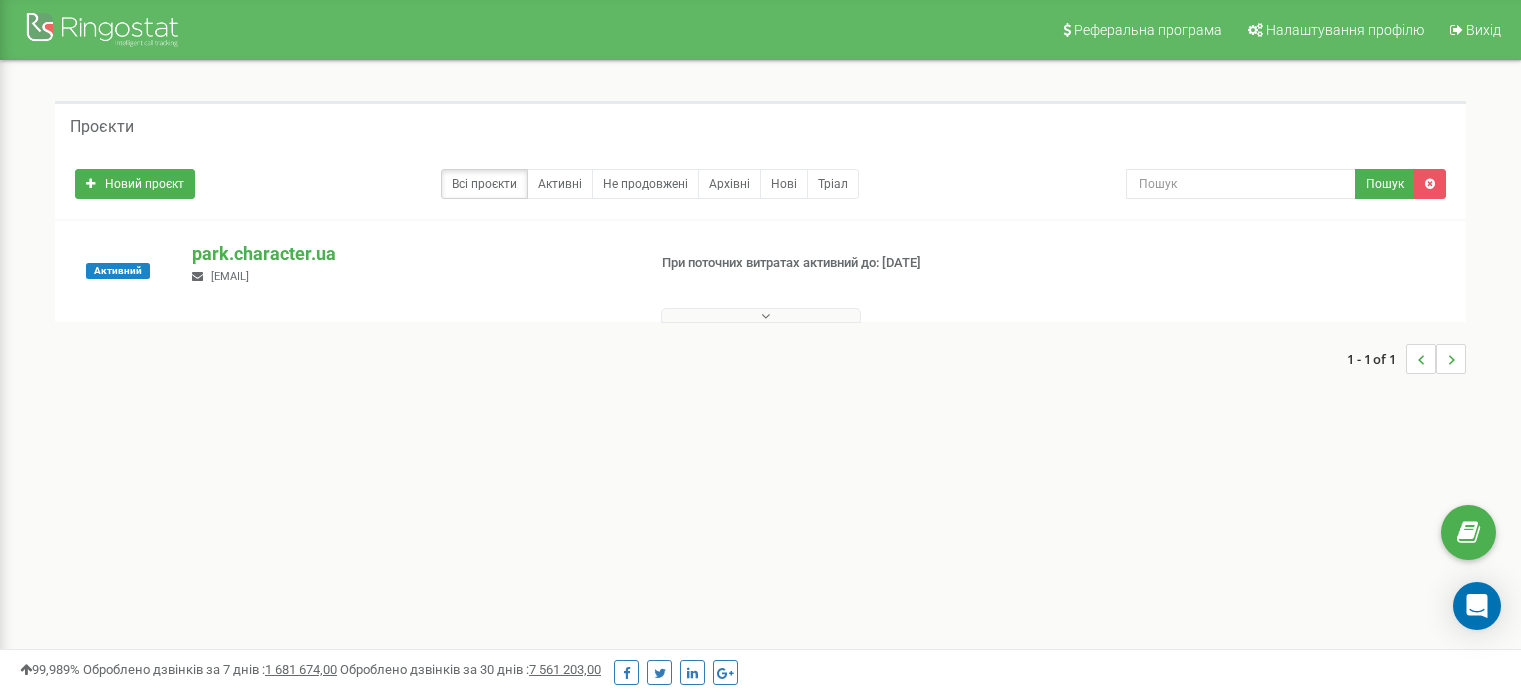 scroll, scrollTop: 0, scrollLeft: 0, axis: both 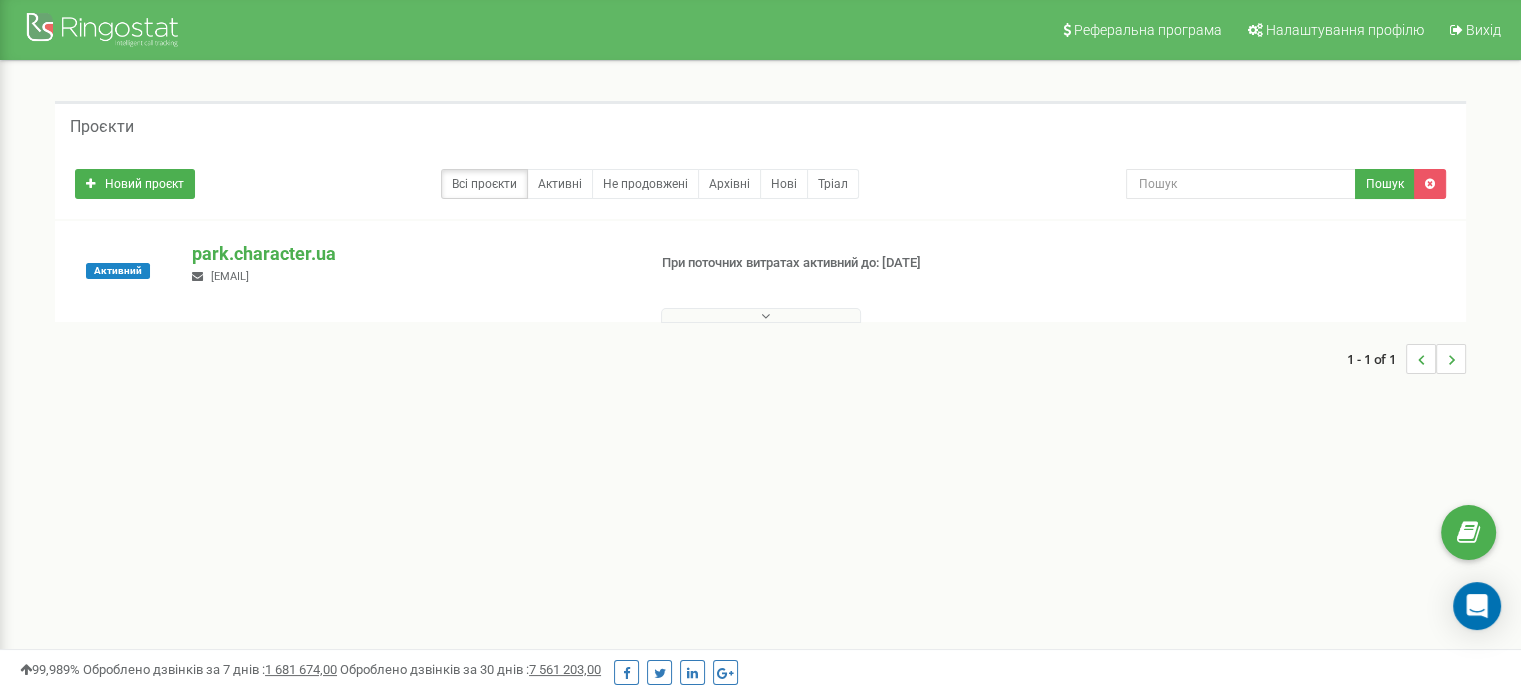 click on "Активний
park.character.ua
gregory.altavista@gmail.com
При поточних витратах активний до: 22.03.2026" at bounding box center (760, 271) 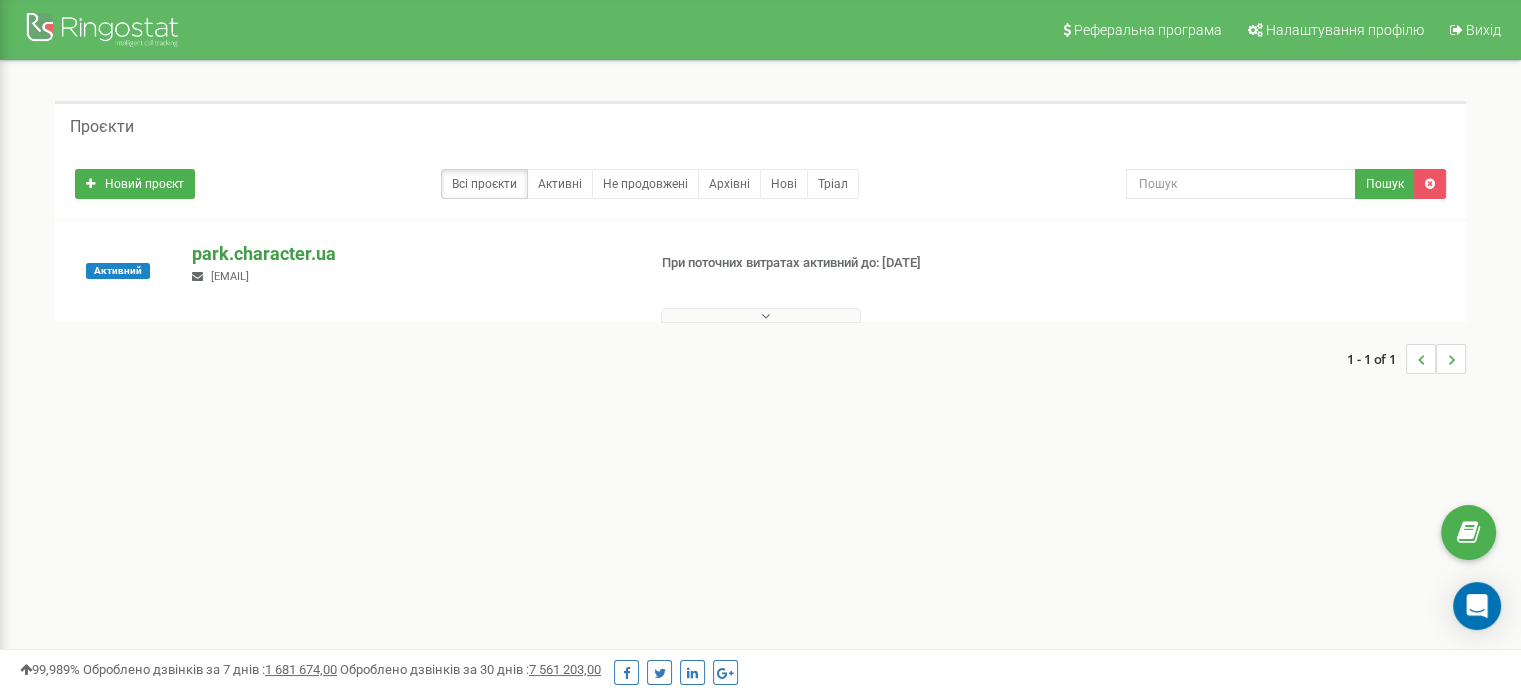 click on "park.character.ua" at bounding box center [410, 254] 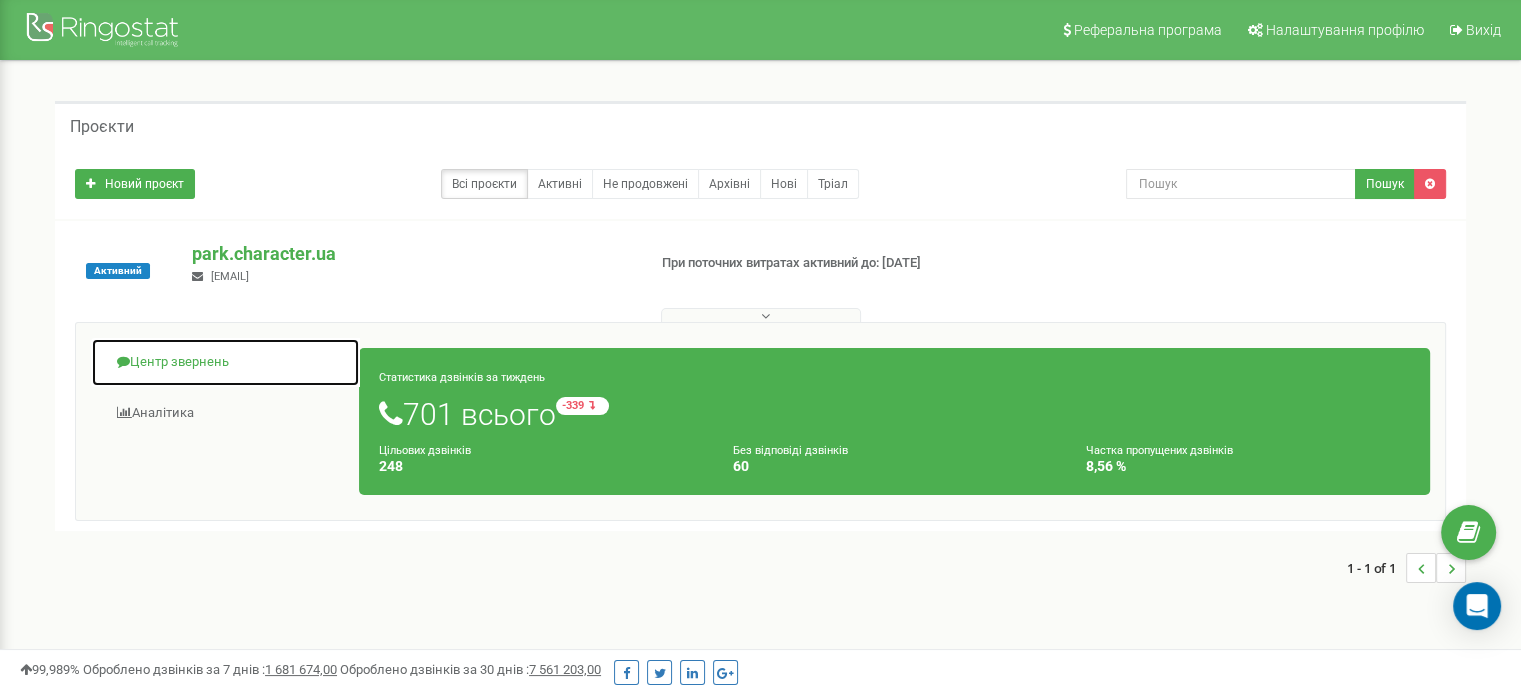 click on "Центр звернень" at bounding box center [225, 362] 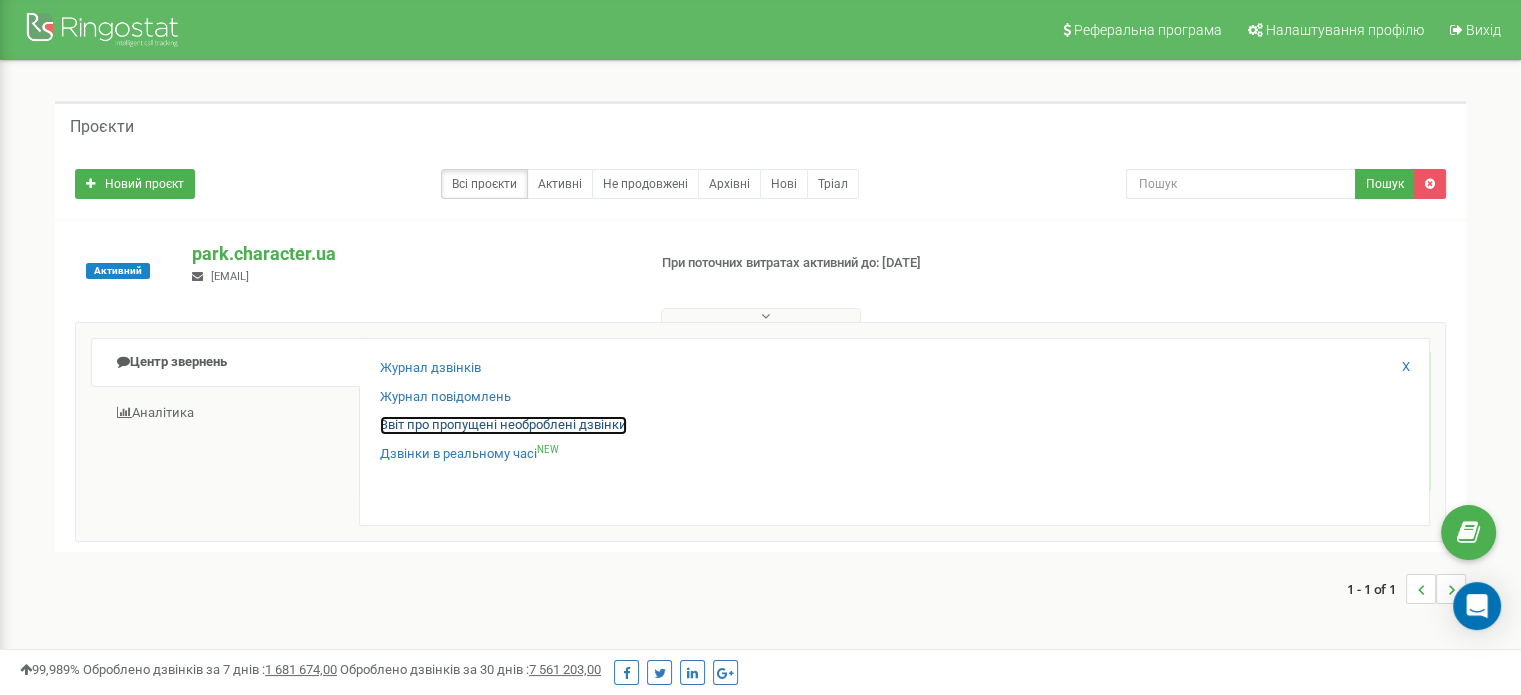 click on "Звіт про пропущені необроблені дзвінки" at bounding box center (503, 425) 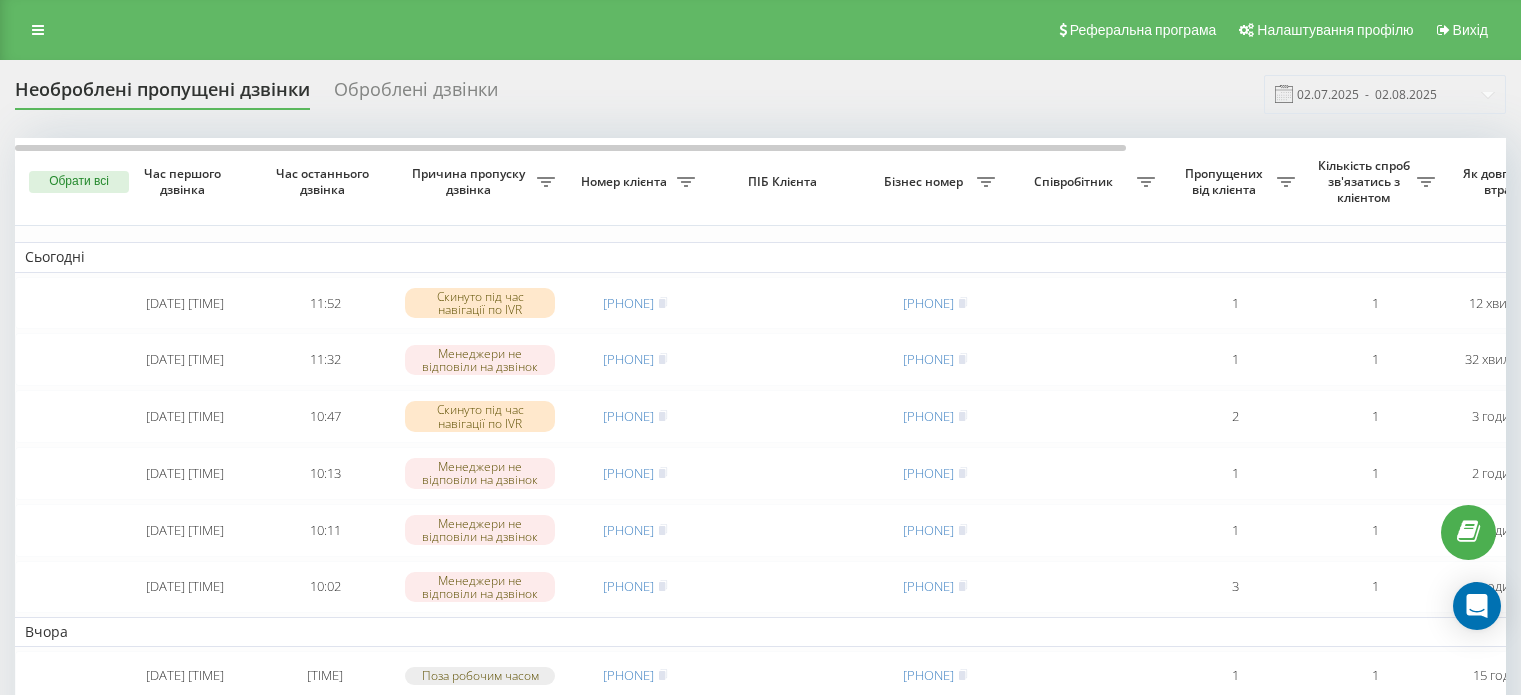 scroll, scrollTop: 0, scrollLeft: 0, axis: both 